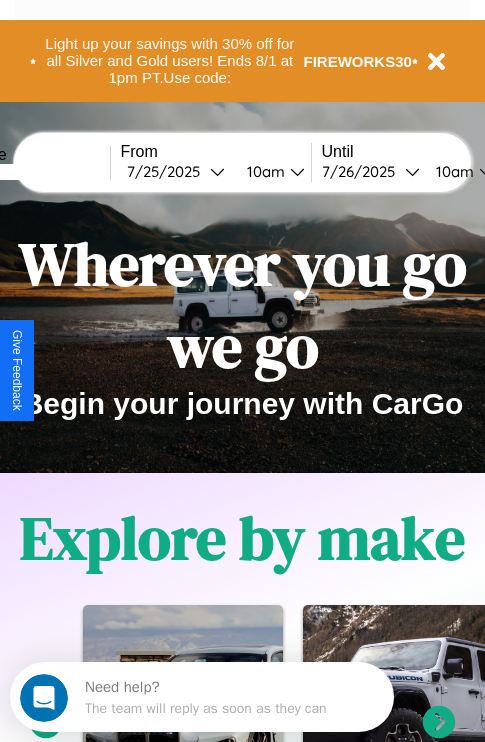scroll, scrollTop: 308, scrollLeft: 0, axis: vertical 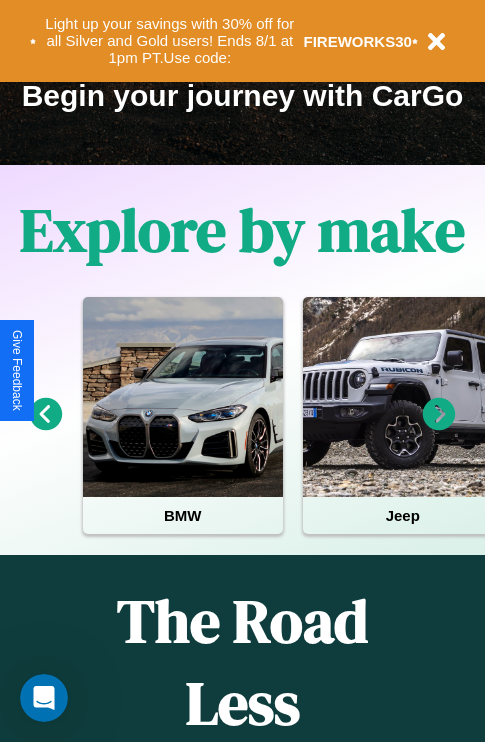click 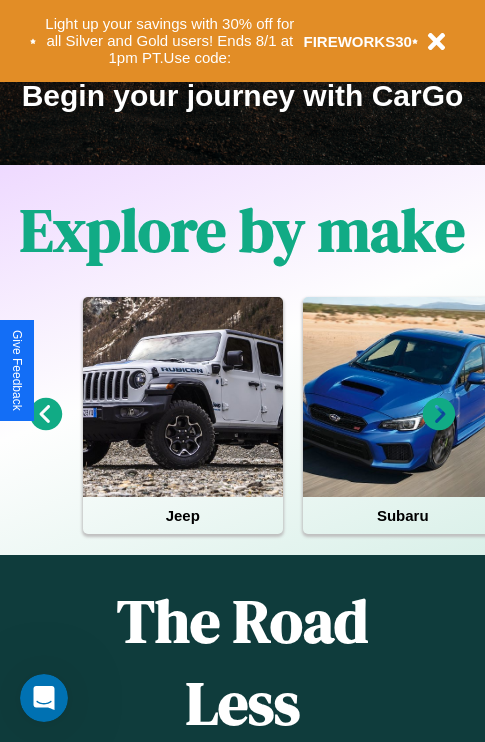 click 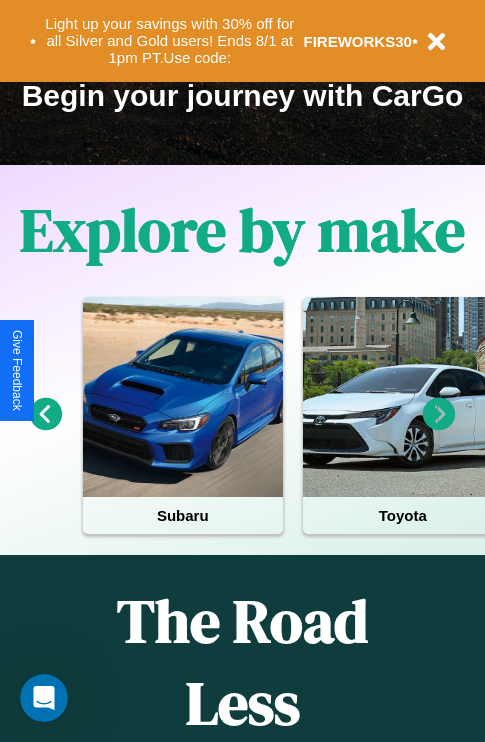 click 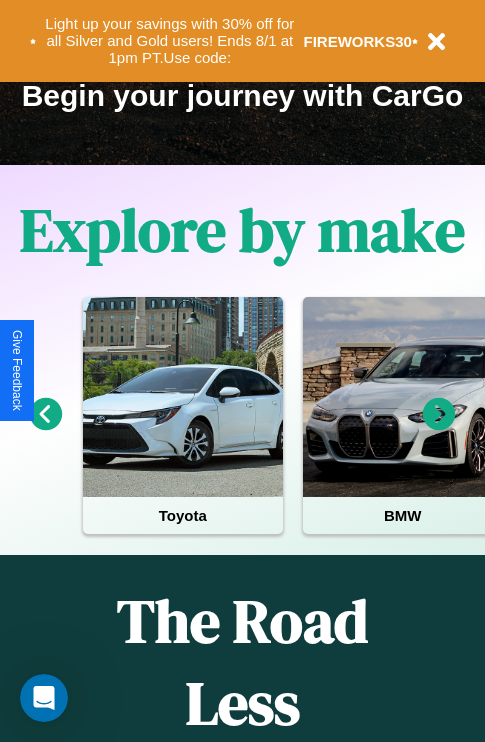 click 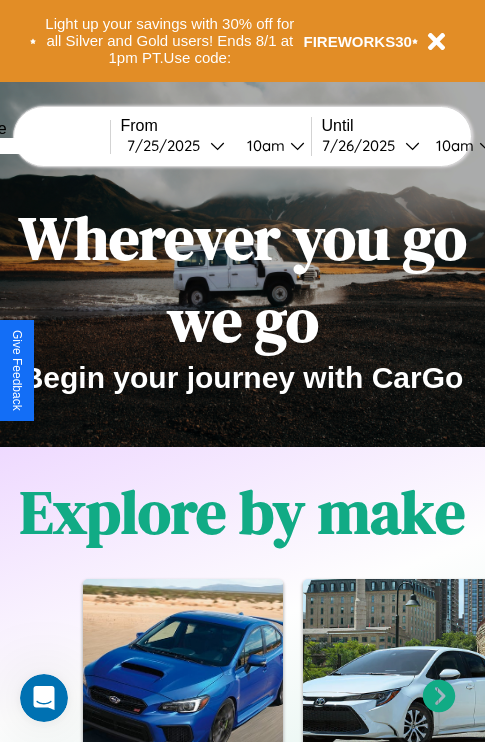 scroll, scrollTop: 0, scrollLeft: 0, axis: both 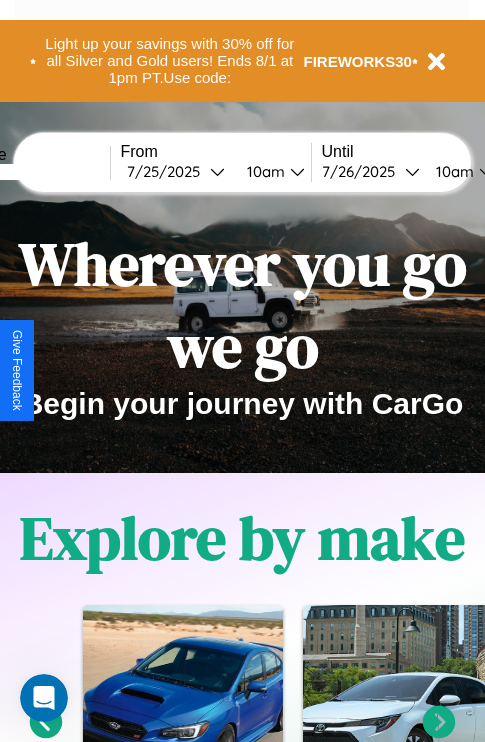 click at bounding box center [35, 172] 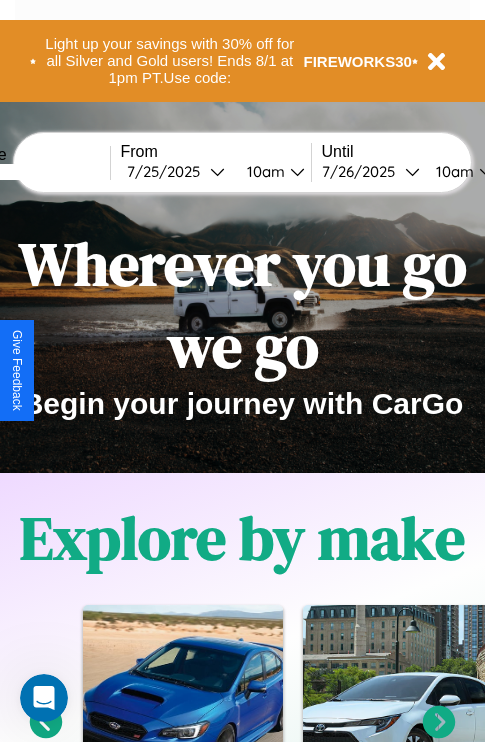type on "******" 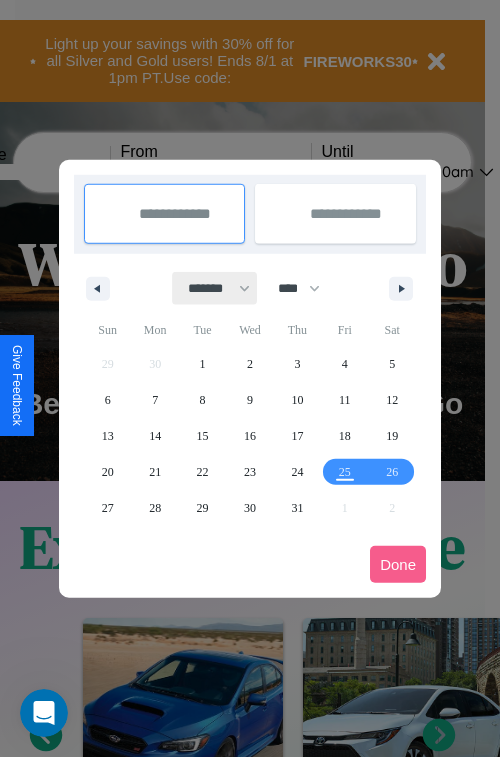 click on "******* ******** ***** ***** *** **** **** ****** ********* ******* ******** ********" at bounding box center [215, 288] 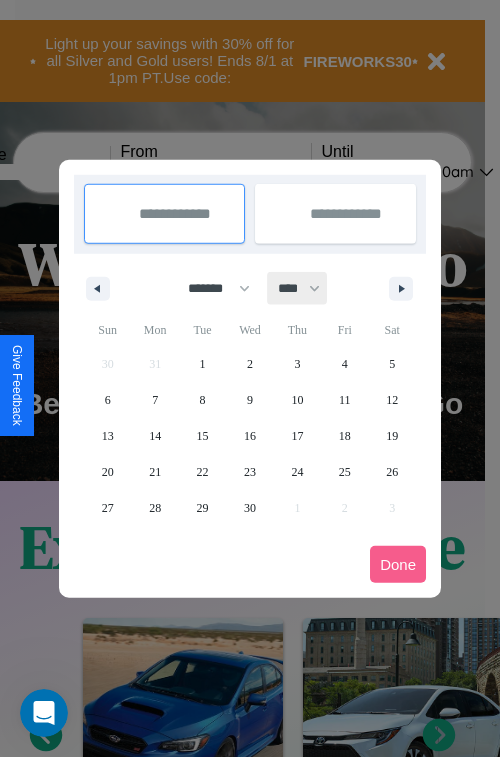 click on "**** **** **** **** **** **** **** **** **** **** **** **** **** **** **** **** **** **** **** **** **** **** **** **** **** **** **** **** **** **** **** **** **** **** **** **** **** **** **** **** **** **** **** **** **** **** **** **** **** **** **** **** **** **** **** **** **** **** **** **** **** **** **** **** **** **** **** **** **** **** **** **** **** **** **** **** **** **** **** **** **** **** **** **** **** **** **** **** **** **** **** **** **** **** **** **** **** **** **** **** **** **** **** **** **** **** **** **** **** **** **** **** **** **** **** **** **** **** **** **** ****" at bounding box center [298, 288] 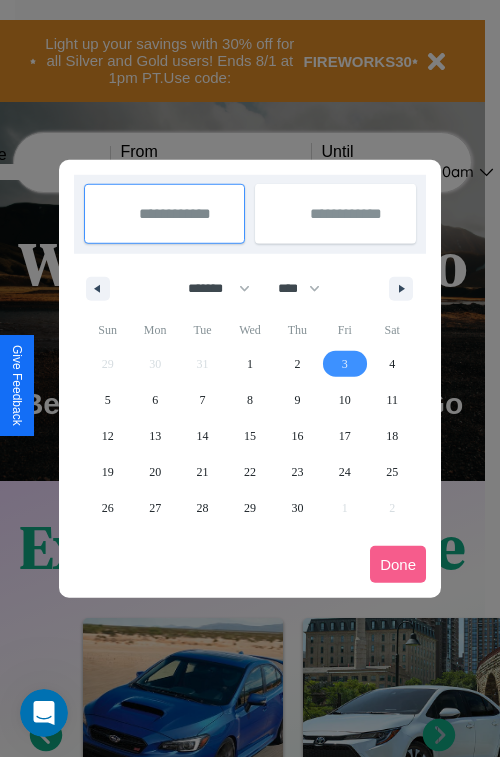 click on "3" at bounding box center [345, 364] 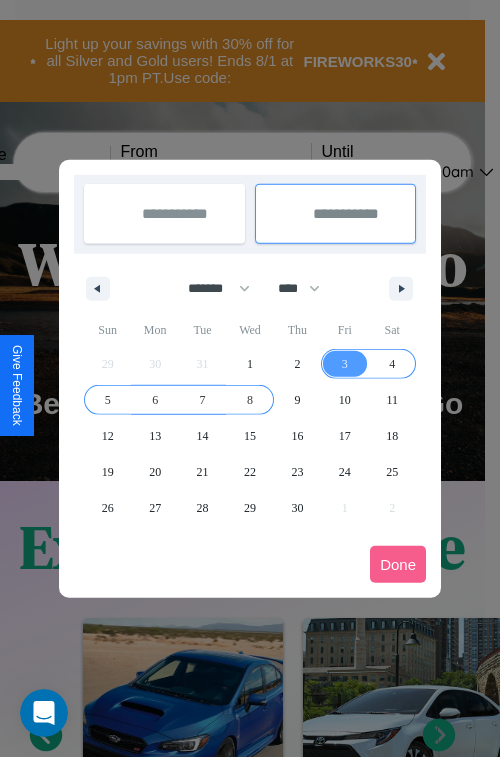 click on "8" at bounding box center (250, 400) 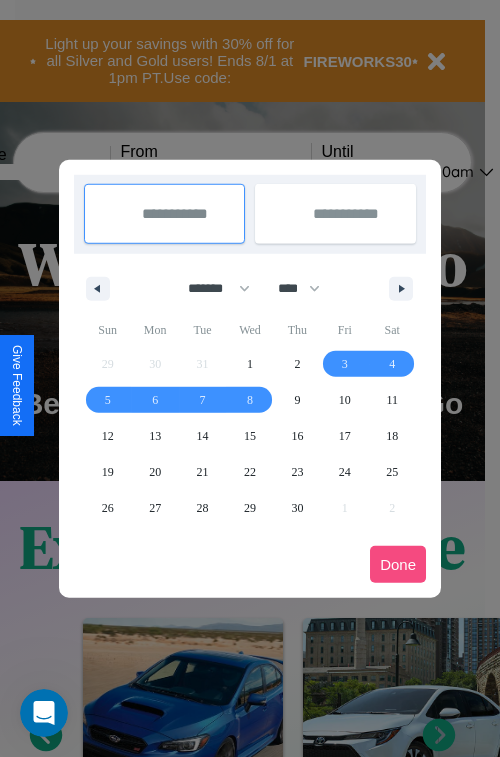 click on "Done" at bounding box center (398, 564) 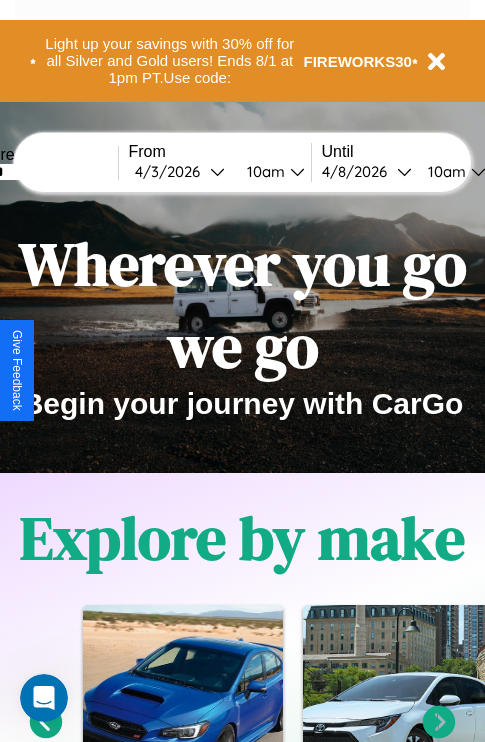 click on "10am" at bounding box center [263, 171] 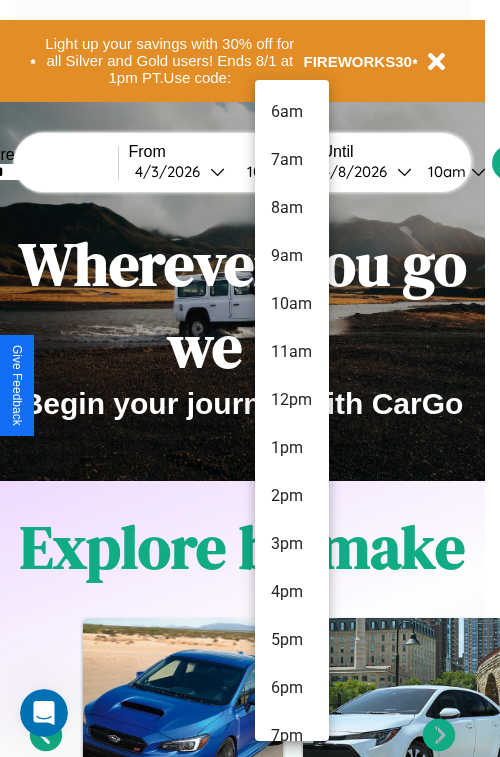 click on "10am" at bounding box center [292, 304] 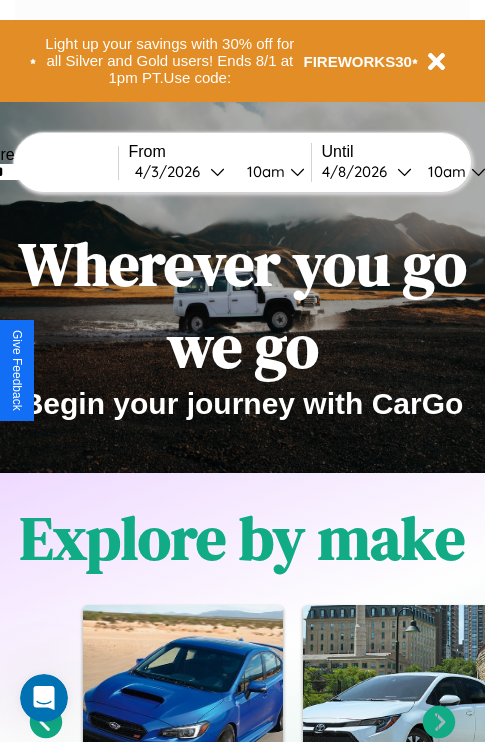 scroll, scrollTop: 0, scrollLeft: 68, axis: horizontal 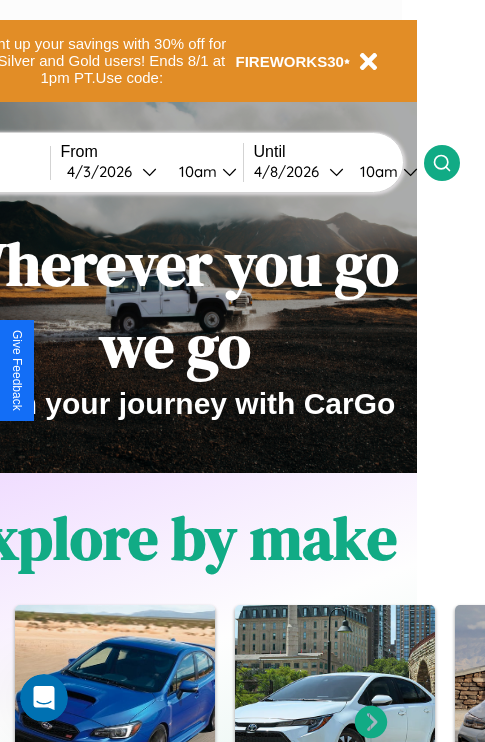 click 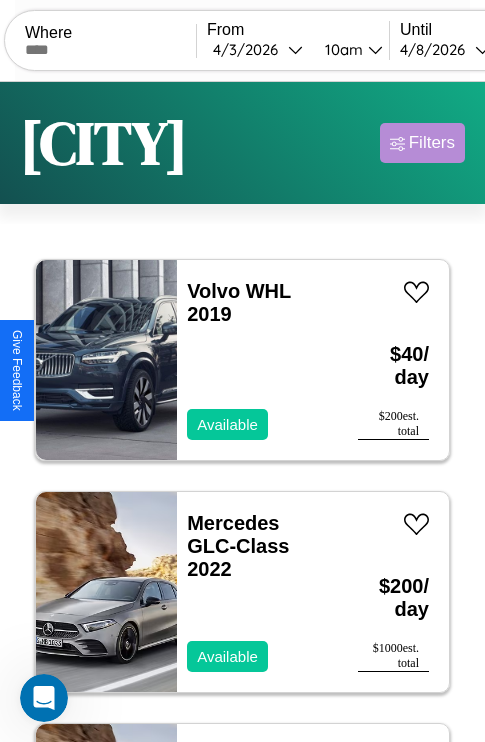 click on "Filters" at bounding box center (432, 143) 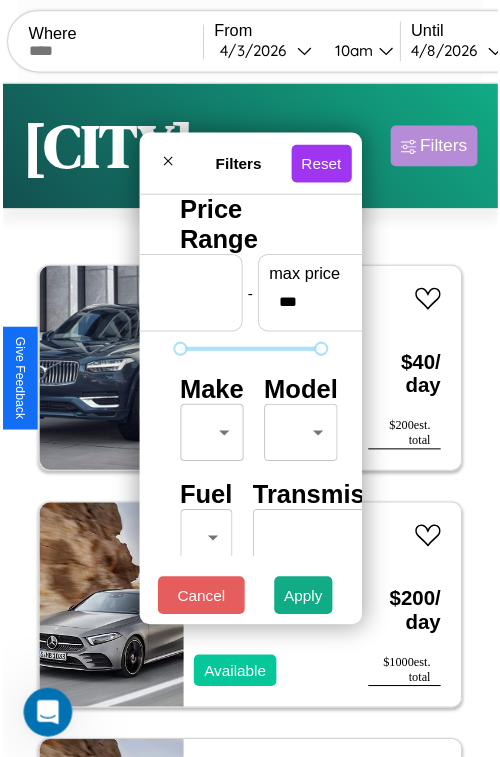 scroll, scrollTop: 59, scrollLeft: 0, axis: vertical 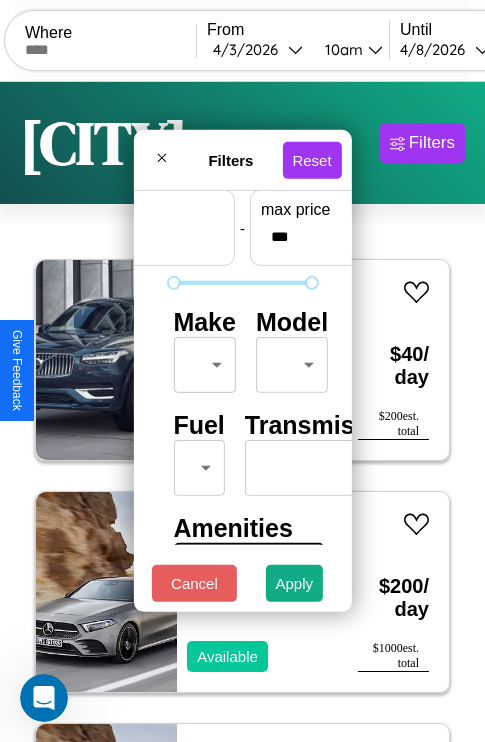 click on "CarGo Where From [DATE] [TIME] Until [DATE] [TIME] Become a Host Login Sign Up [CITY] Filters 10  cars in this area These cars can be picked up in this city. Volvo   WHL   2019 Available $ 40  / day $ 200  est. total Mercedes   GLC-Class   2022 Available $ 200  / day $ 1000  est. total Mercedes   L1116   2018 Available $ 190  / day $ 950  est. total Jeep   Patriot   2024 Available $ 80  / day $ 400  est. total Ferrari   296 GTB   2020 Unavailable $ 70  / day $ 350  est. total Lexus   UX   2018 Unavailable $ 50  / day $ 250  est. total Dodge   Ram Wagon   2018 Available $ 200  / day $ 1000  est. total Lexus   LFA   2023 Available $ 130  / day $ 650  est. total Subaru   XV CrossTrek   2014 Available $ 170  / day $ 850  est. total Volkswagen   Rabbit   2020 Available $ 160  / day $ 800  est. total Filters Reset Price Range min price *  -  max price *** Make ​ ​ Model ​ ​ Fuel ​ ​ Transmission ​ ​ Amenities Sunroof Moonroof Touch Display Winter Package Sport Turbo Heated Seats Carplay" at bounding box center [242, 412] 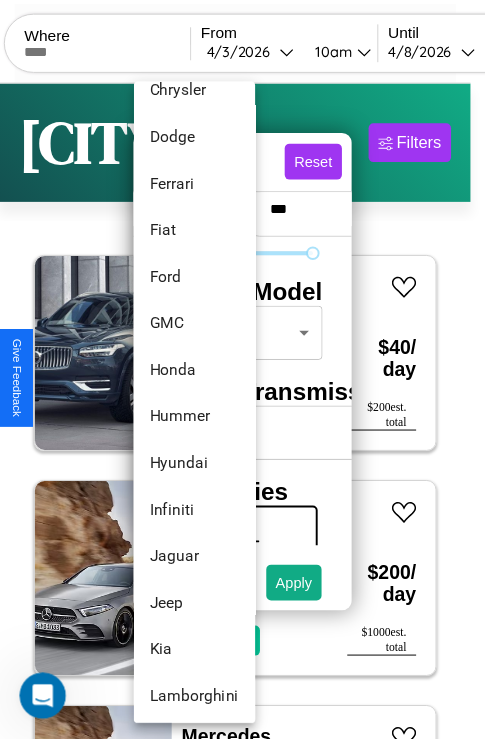 scroll, scrollTop: 518, scrollLeft: 0, axis: vertical 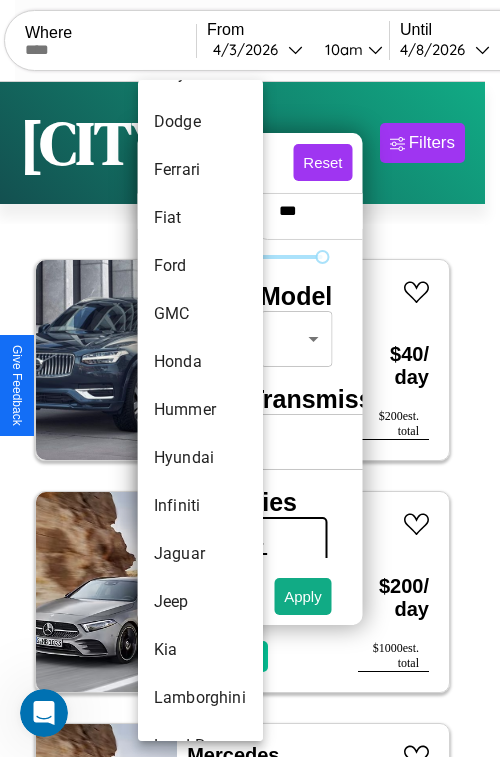 click on "Hummer" at bounding box center (200, 410) 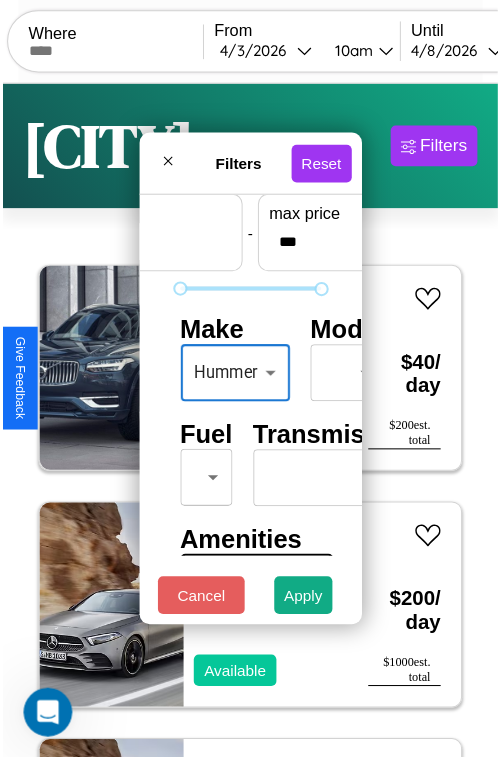 scroll, scrollTop: 162, scrollLeft: 63, axis: both 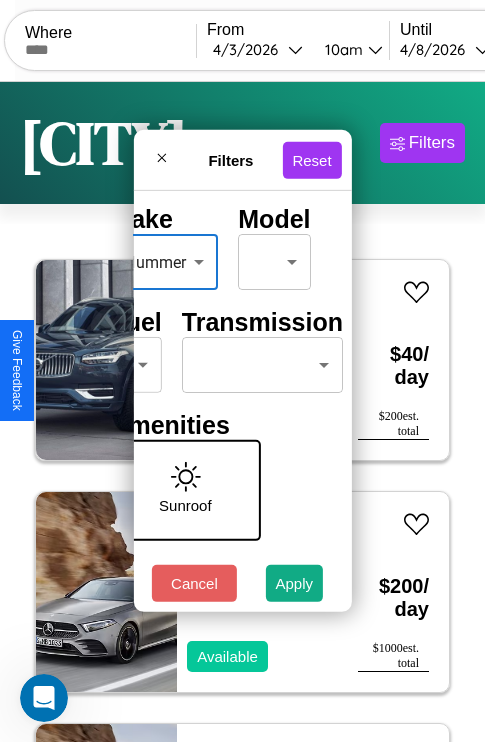 click on "CarGo Where From [DATE] [TIME] Until [DATE] [TIME] Become a Host Login Sign Up [CITY] Filters 10  cars in this area These cars can be picked up in this city. Volvo   WHL   2019 Available $ 40  / day $ 200  est. total Mercedes   GLC-Class   2022 Available $ 200  / day $ 1000  est. total Mercedes   L1116   2018 Available $ 190  / day $ 950  est. total Jeep   Patriot   2024 Available $ 80  / day $ 400  est. total Ferrari   296 GTB   2020 Unavailable $ 70  / day $ 350  est. total Lexus   UX   2018 Unavailable $ 50  / day $ 250  est. total Dodge   Ram Wagon   2018 Available $ 200  / day $ 1000  est. total Lexus   LFA   2023 Available $ 130  / day $ 650  est. total Subaru   XV CrossTrek   2014 Available $ 170  / day $ 850  est. total Volkswagen   Rabbit   2020 Available $ 160  / day $ 800  est. total Filters Reset Price Range min price *  -  max price *** Make Hummer ****** ​ Model ​ ​ Fuel ​ ​ Transmission ​ ​ Amenities Sunroof Moonroof Touch Display Winter Package Sport Turbo Heated Seats" at bounding box center (242, 412) 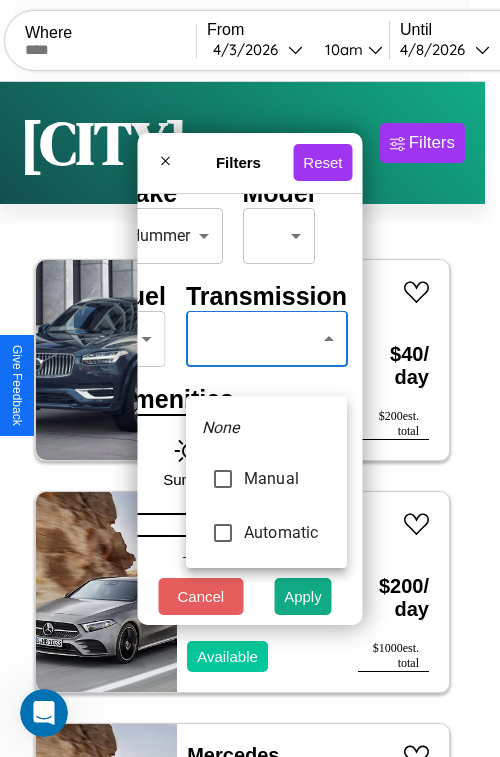 type on "*********" 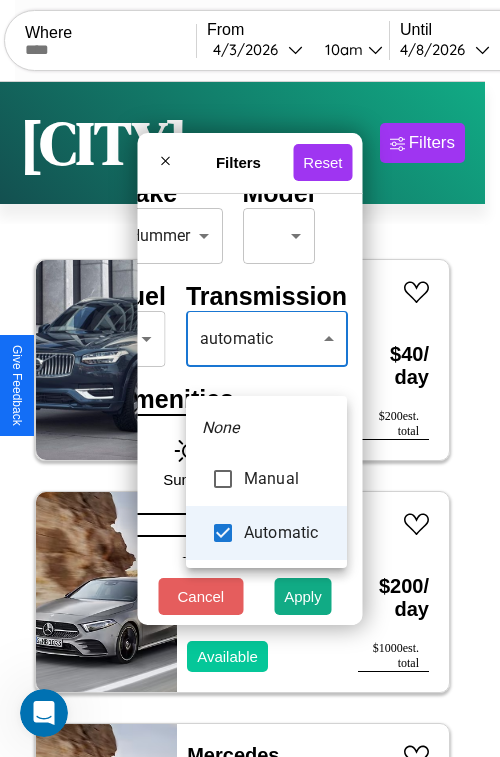 click at bounding box center [250, 378] 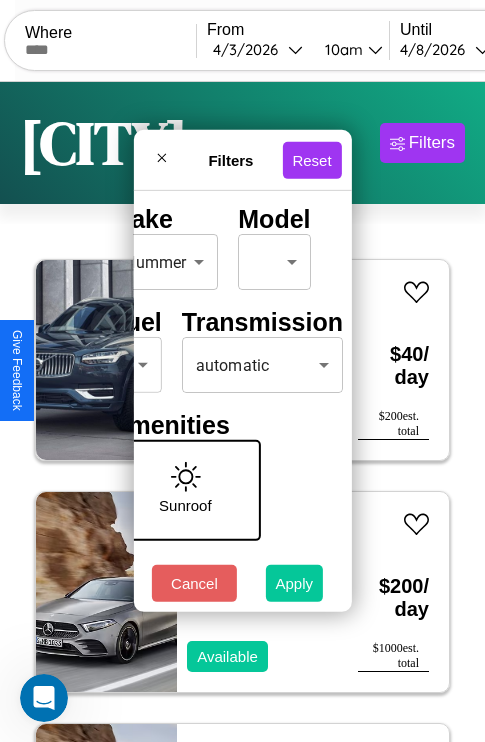 click on "Apply" at bounding box center (295, 583) 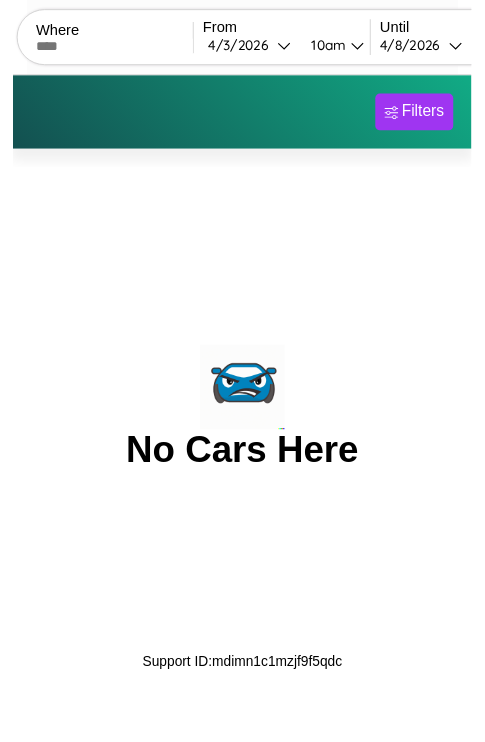 scroll, scrollTop: 0, scrollLeft: 0, axis: both 